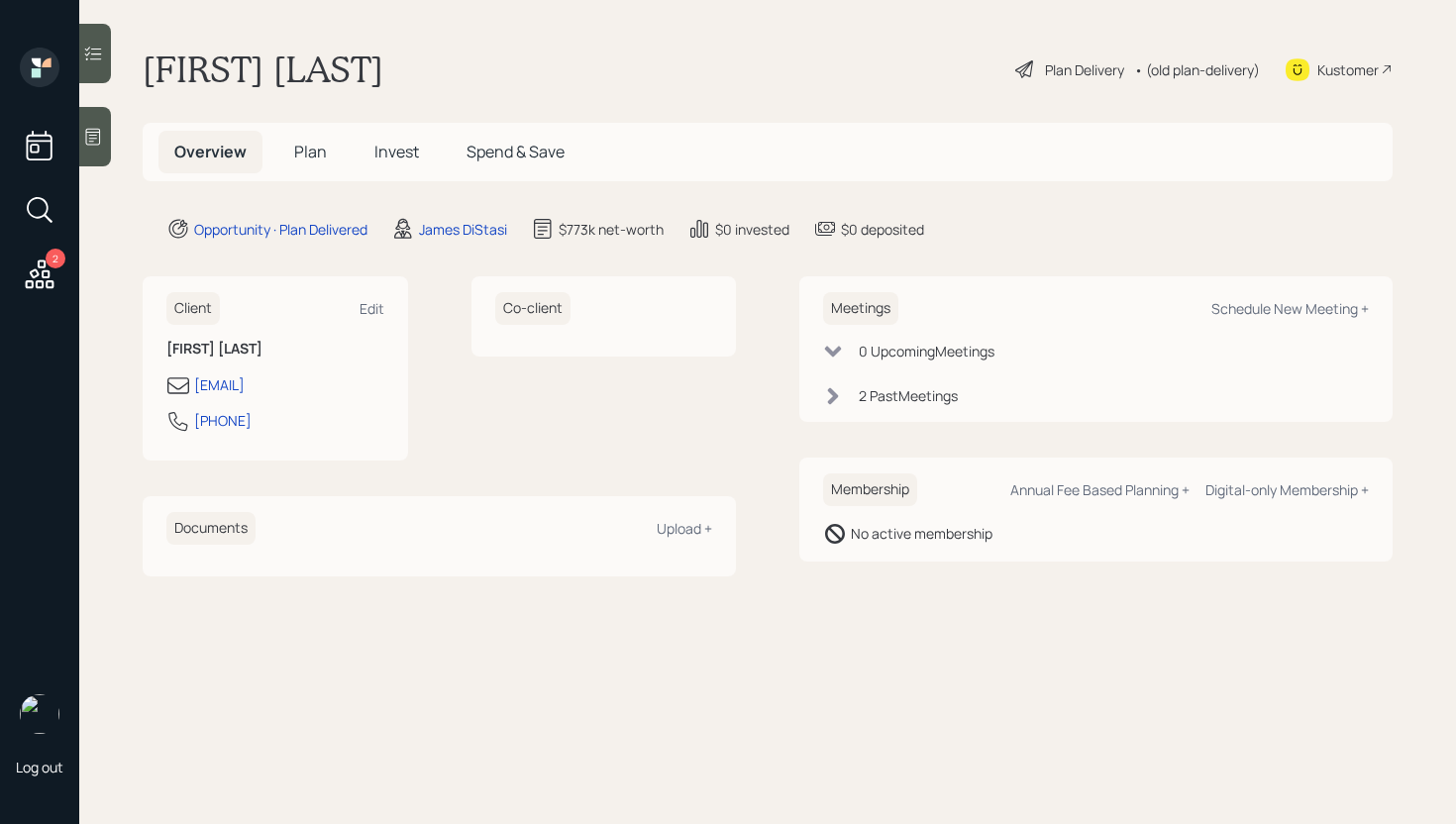 scroll, scrollTop: 0, scrollLeft: 0, axis: both 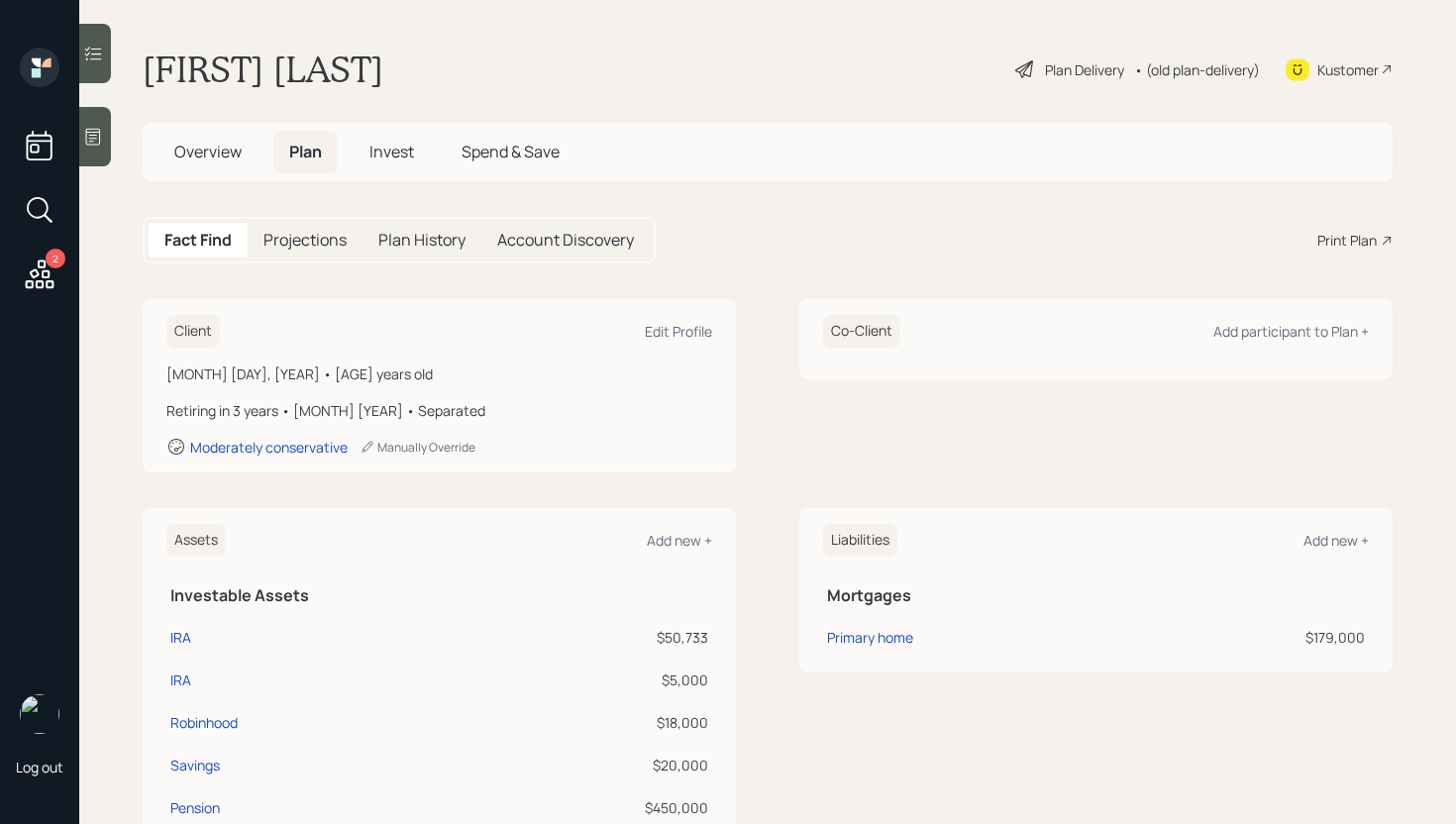 click on "Invest" at bounding box center (391, 152) 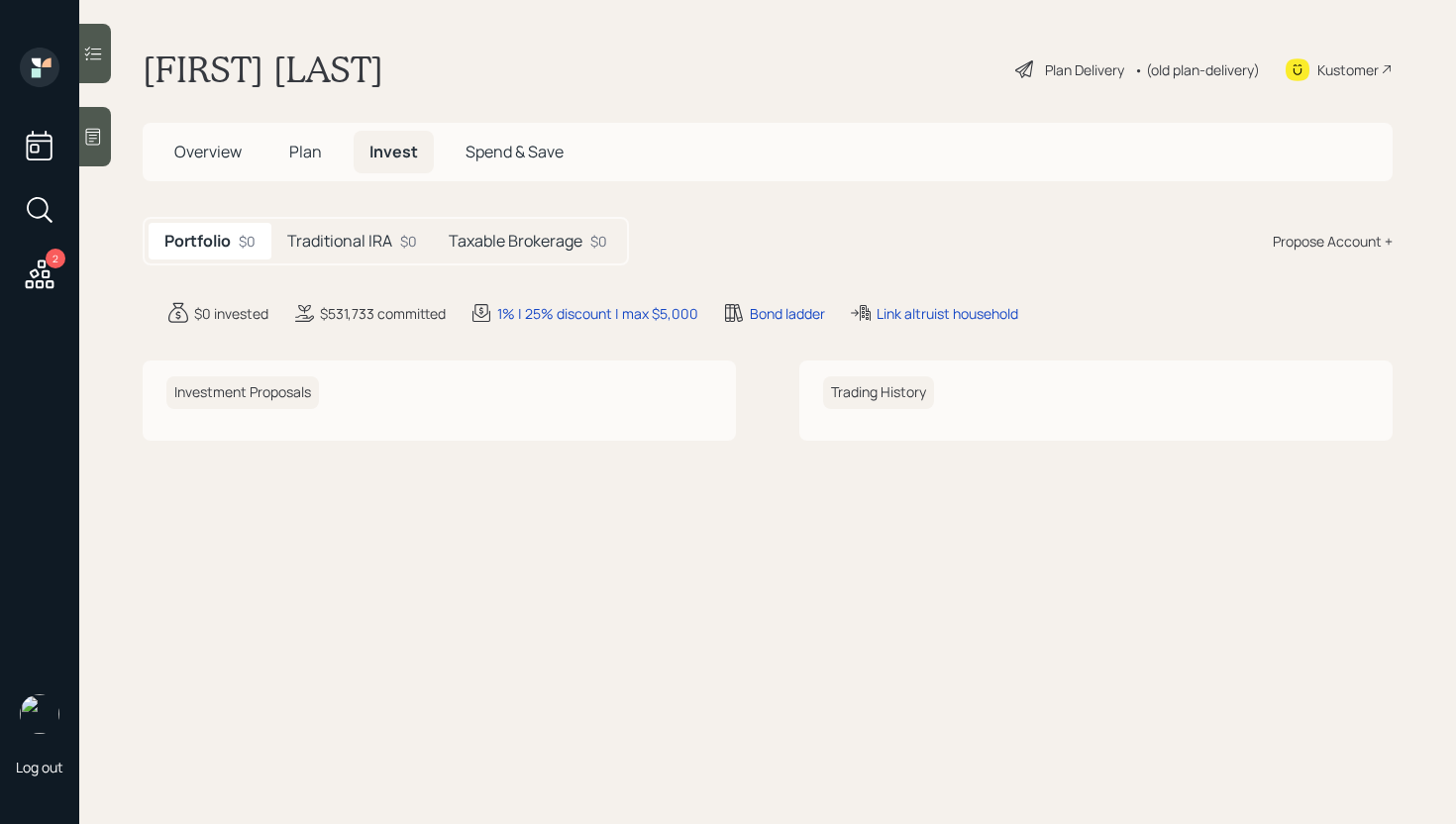 click on "Traditional IRA" at bounding box center [340, 241] 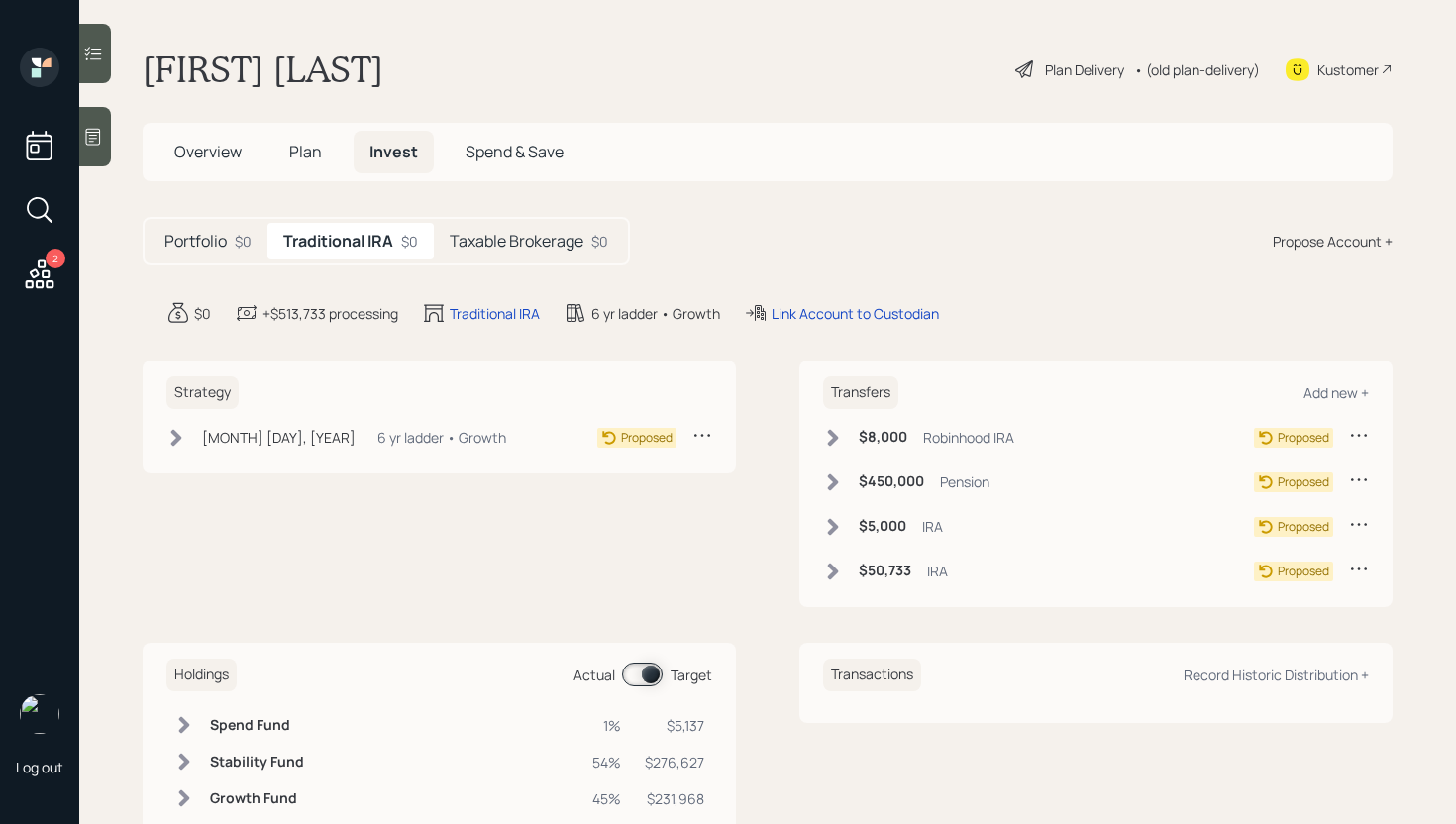 click on "Taxable Brokerage $0" at bounding box center (529, 241) 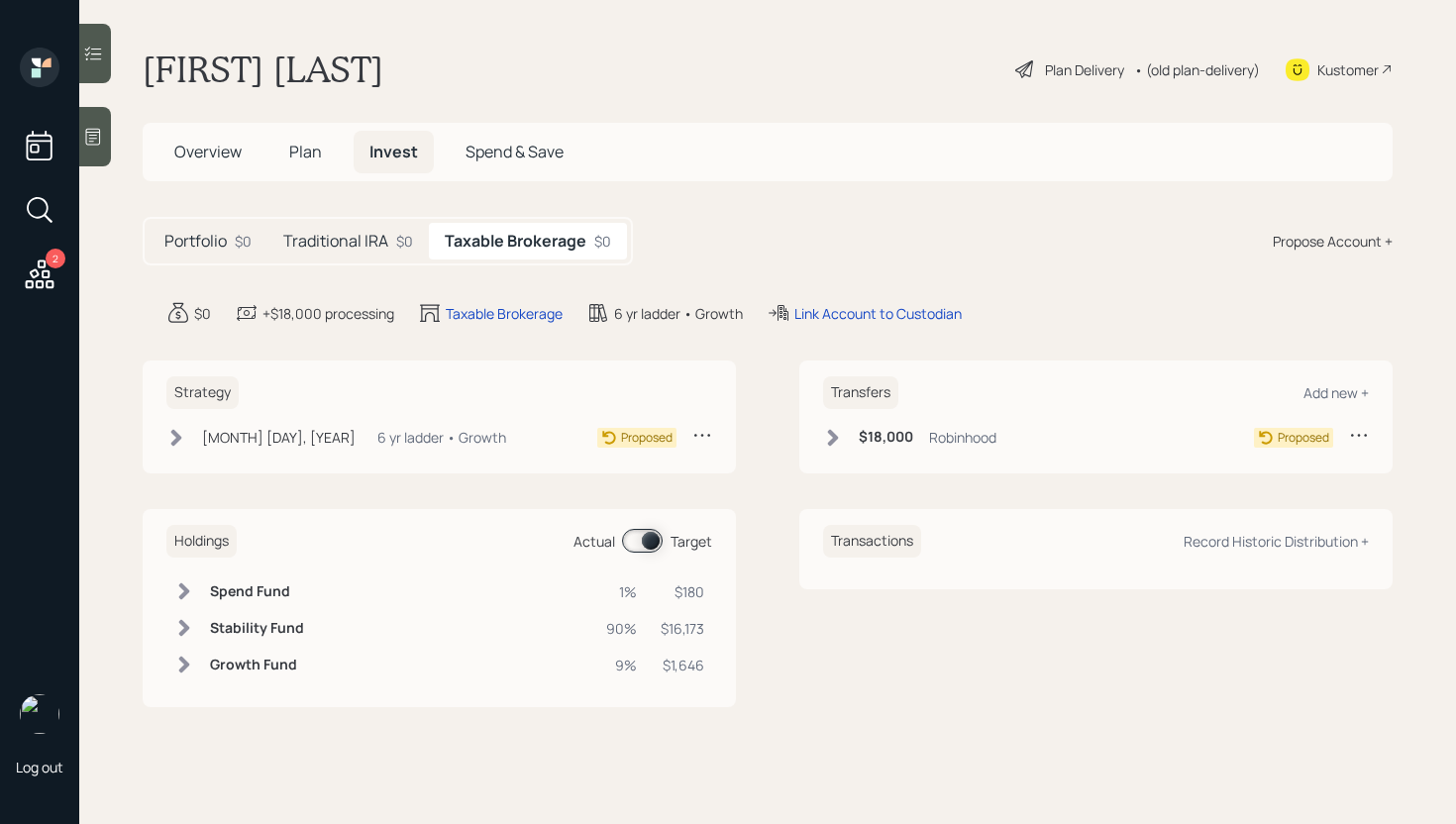 click on "Traditional IRA" at bounding box center [336, 241] 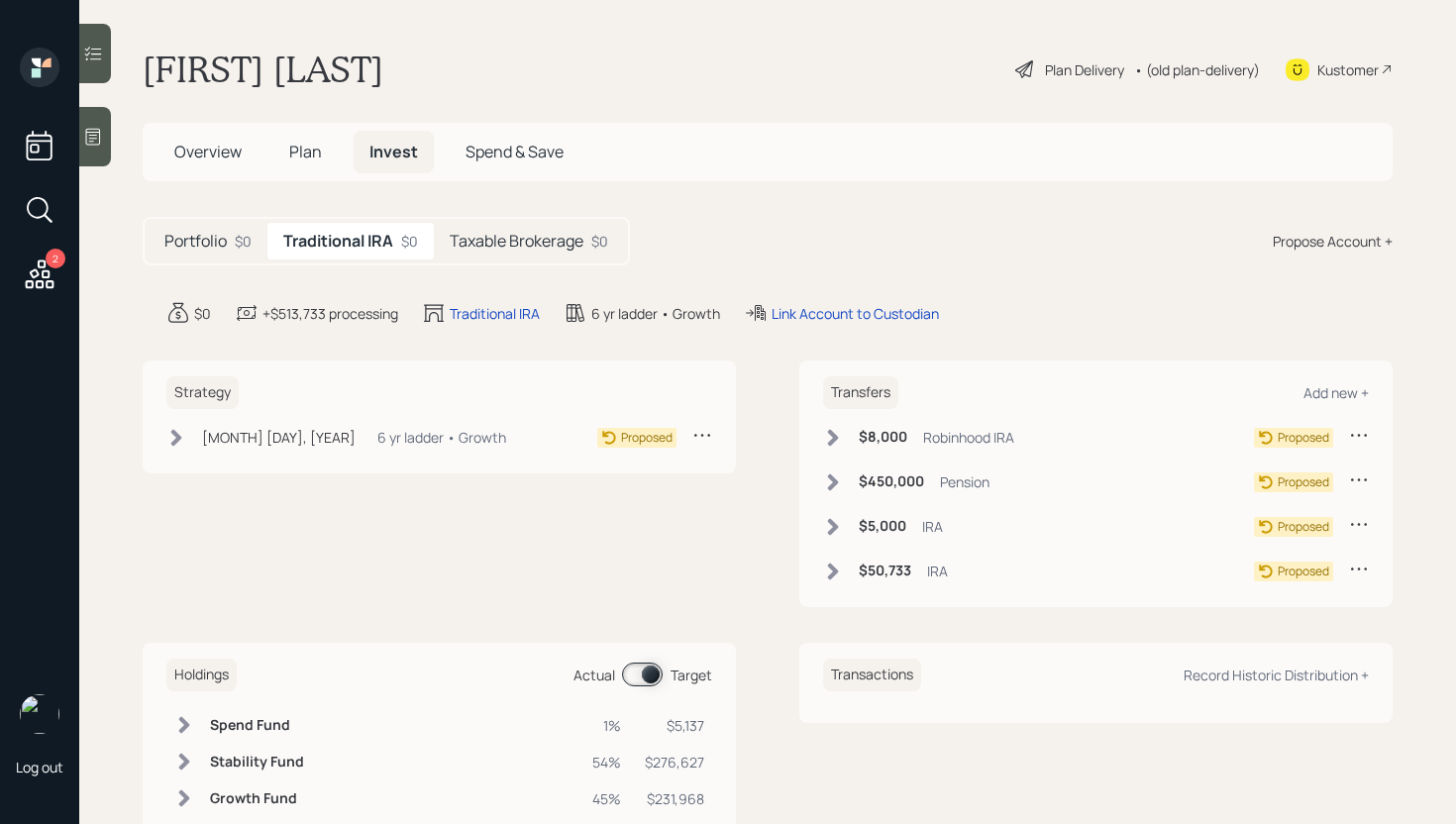 click on "Portfolio" at bounding box center (195, 241) 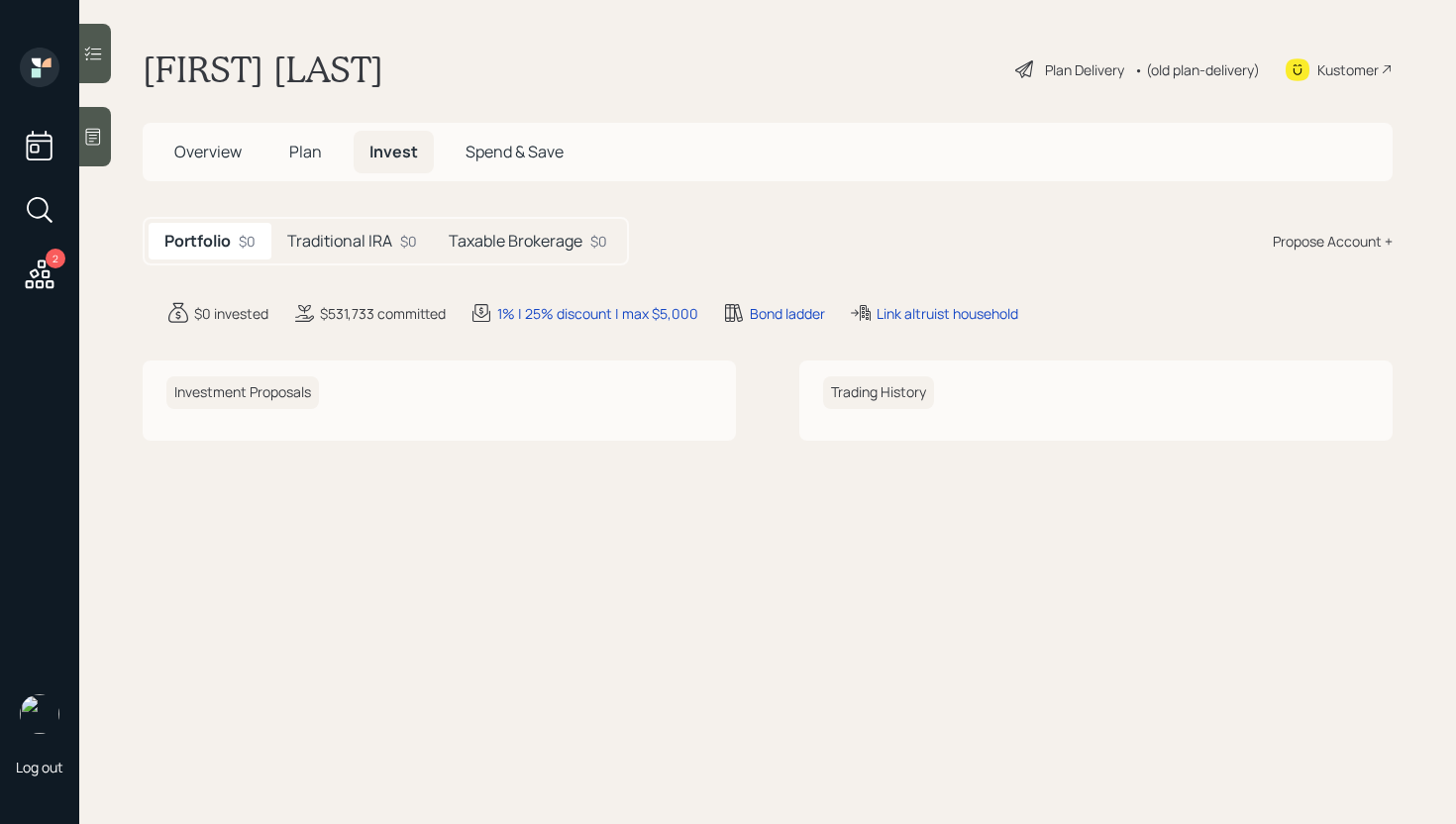 click 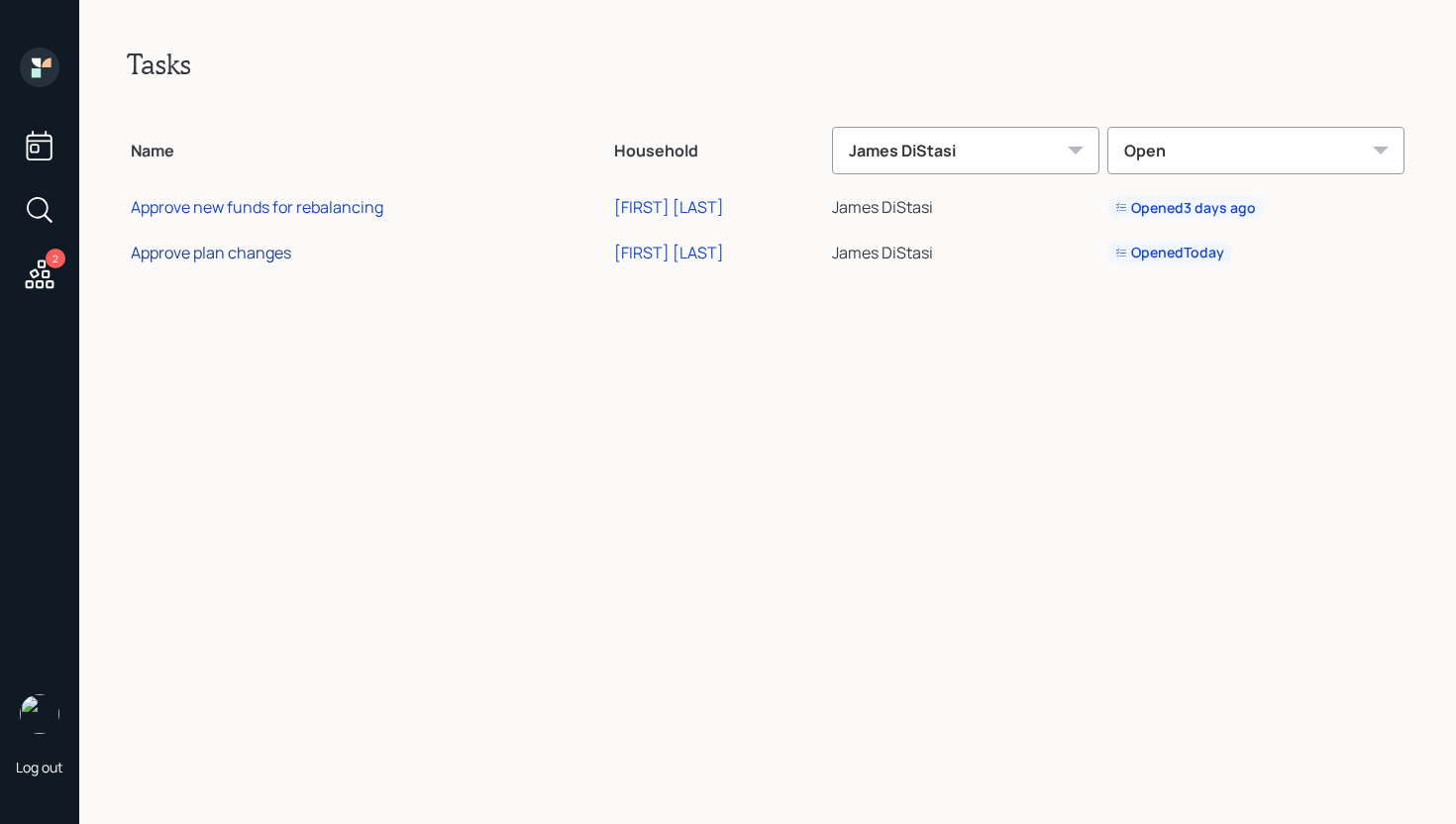 click on "Approve plan changes" at bounding box center [211, 253] 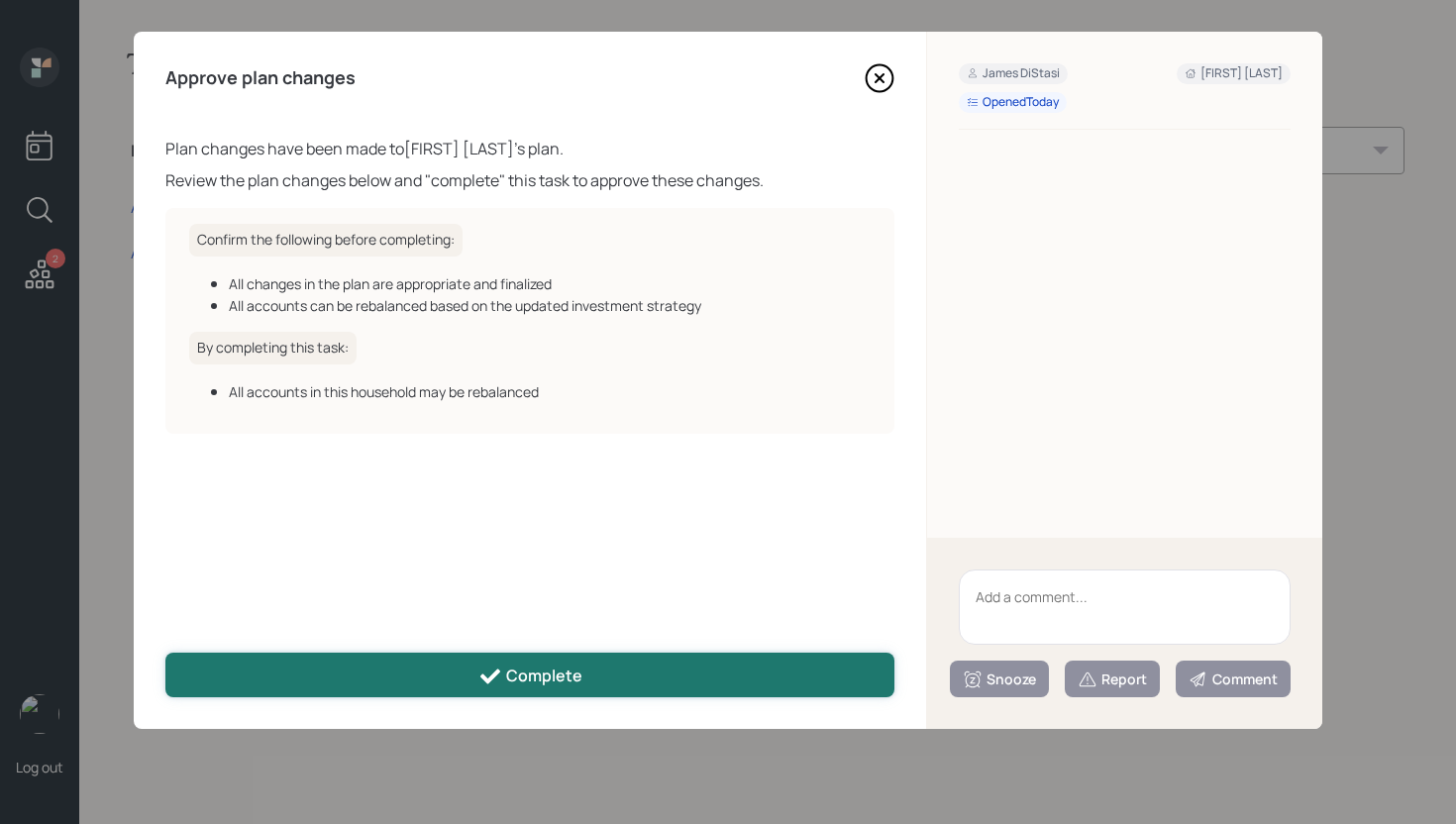 click on "Complete" at bounding box center [530, 674] 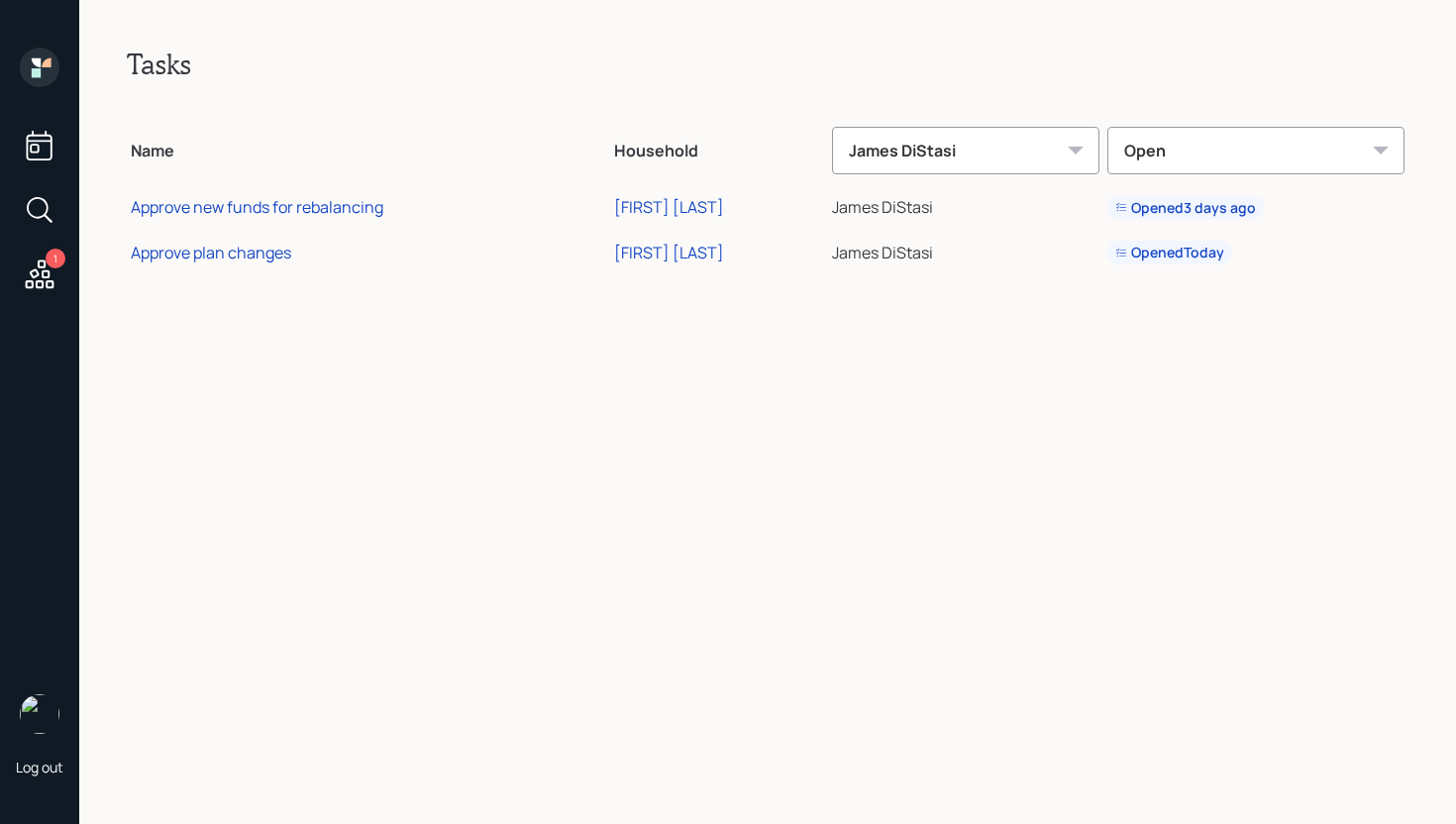 click 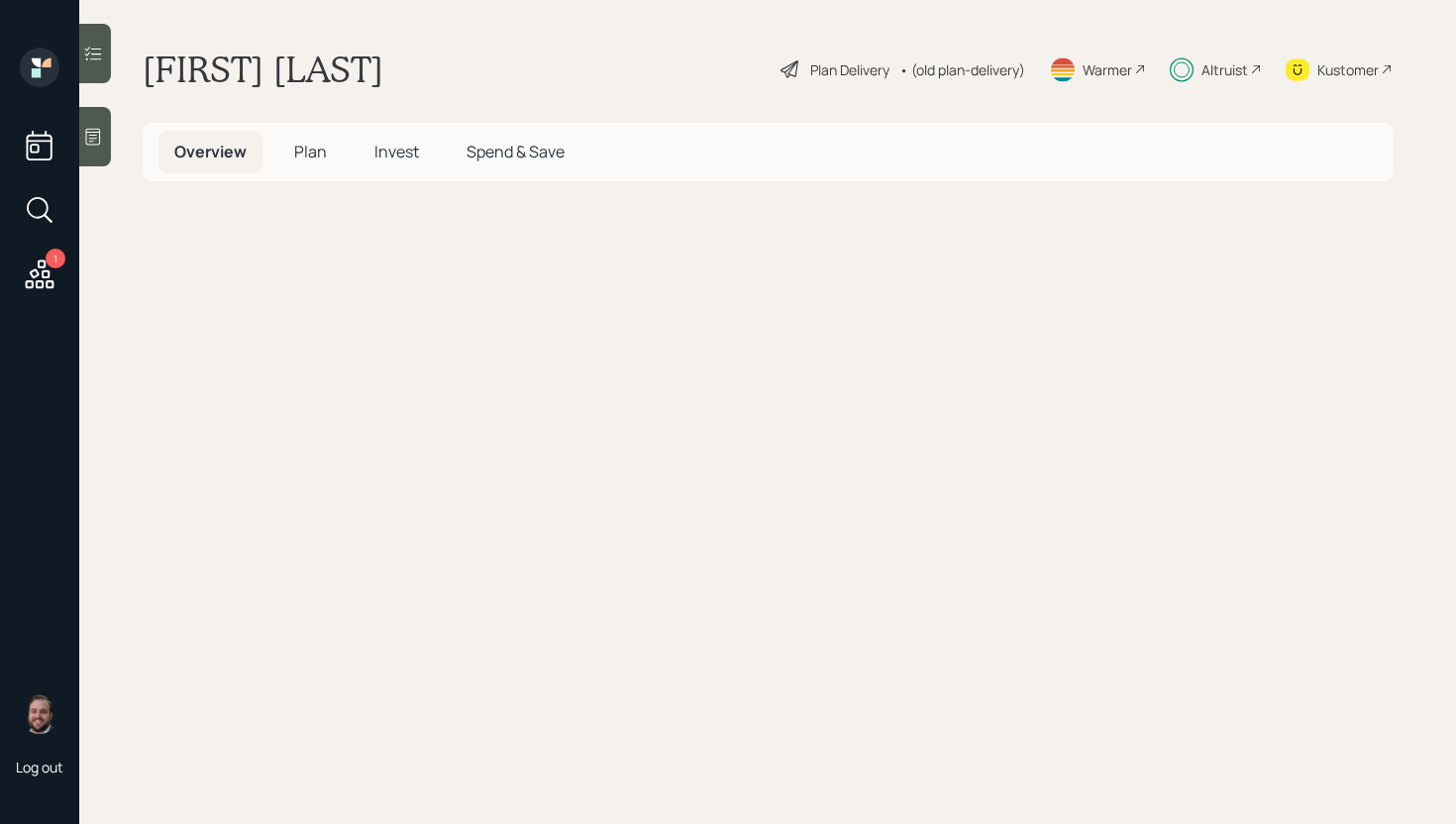 scroll, scrollTop: 0, scrollLeft: 0, axis: both 